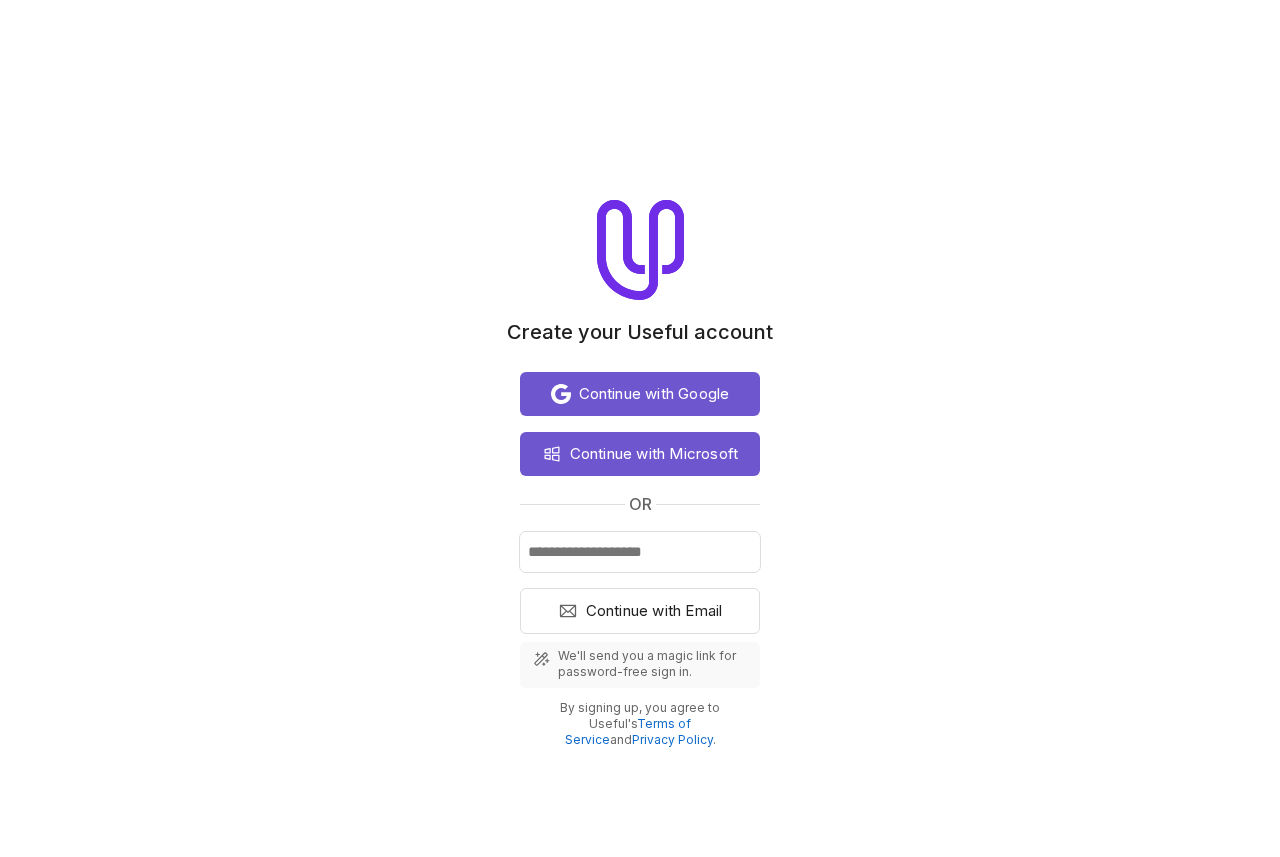 scroll, scrollTop: 0, scrollLeft: 0, axis: both 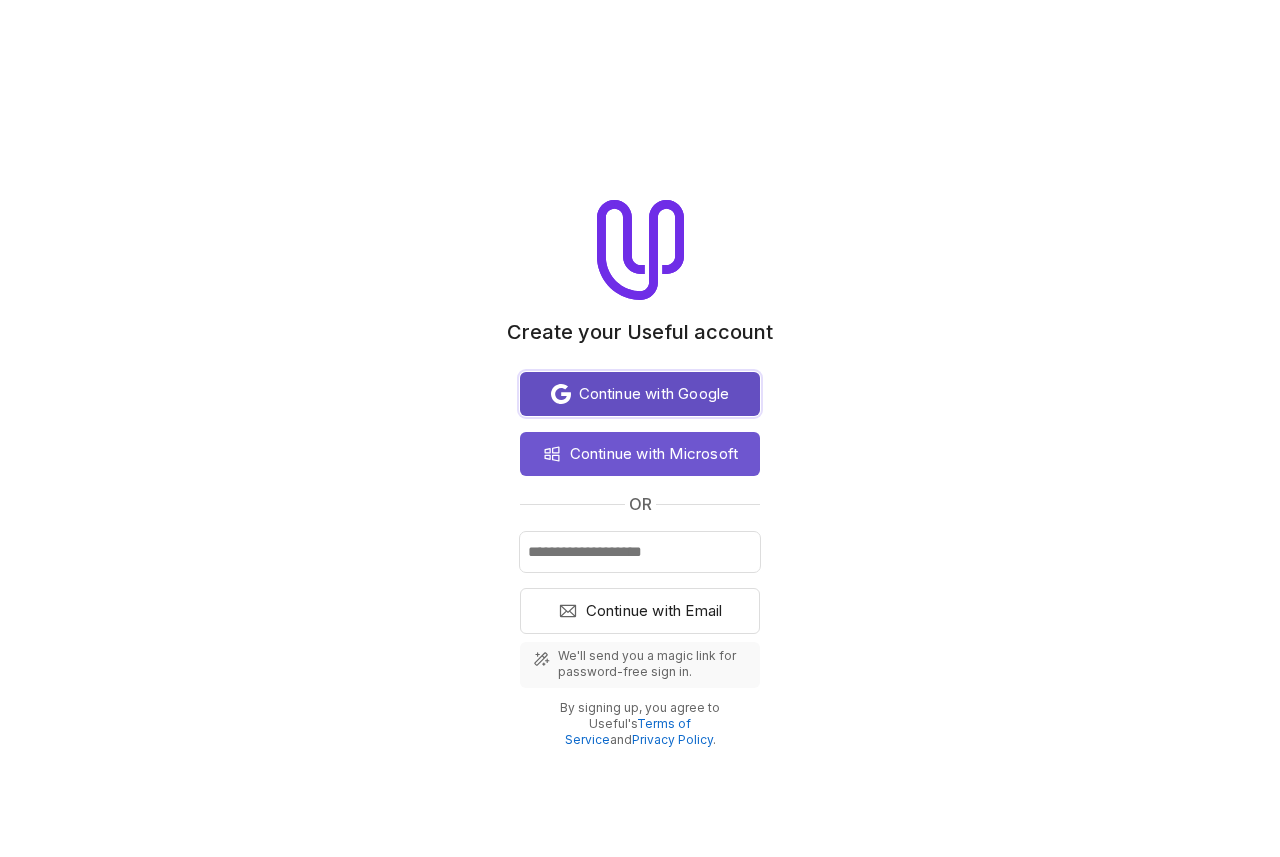 click on "Continue with Google" at bounding box center (654, 394) 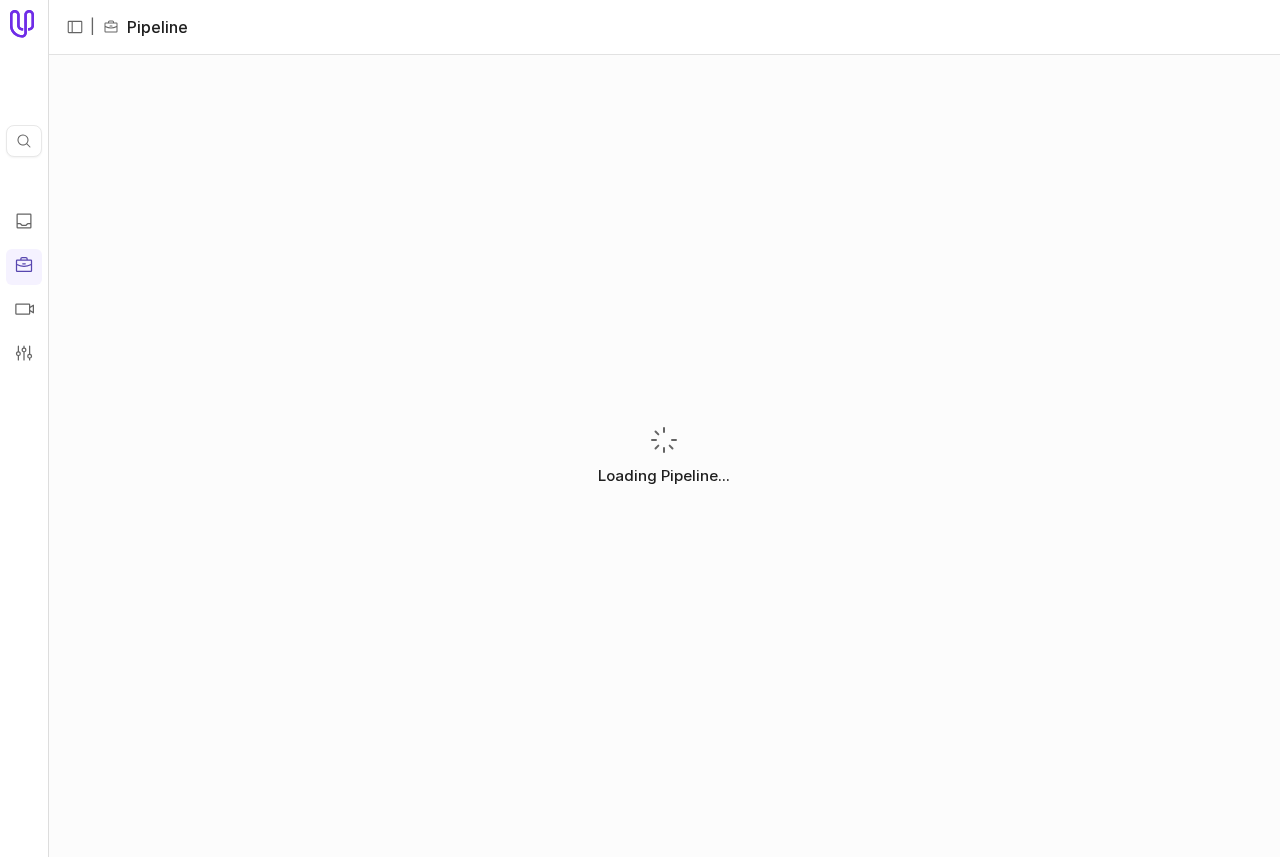 scroll, scrollTop: 0, scrollLeft: 0, axis: both 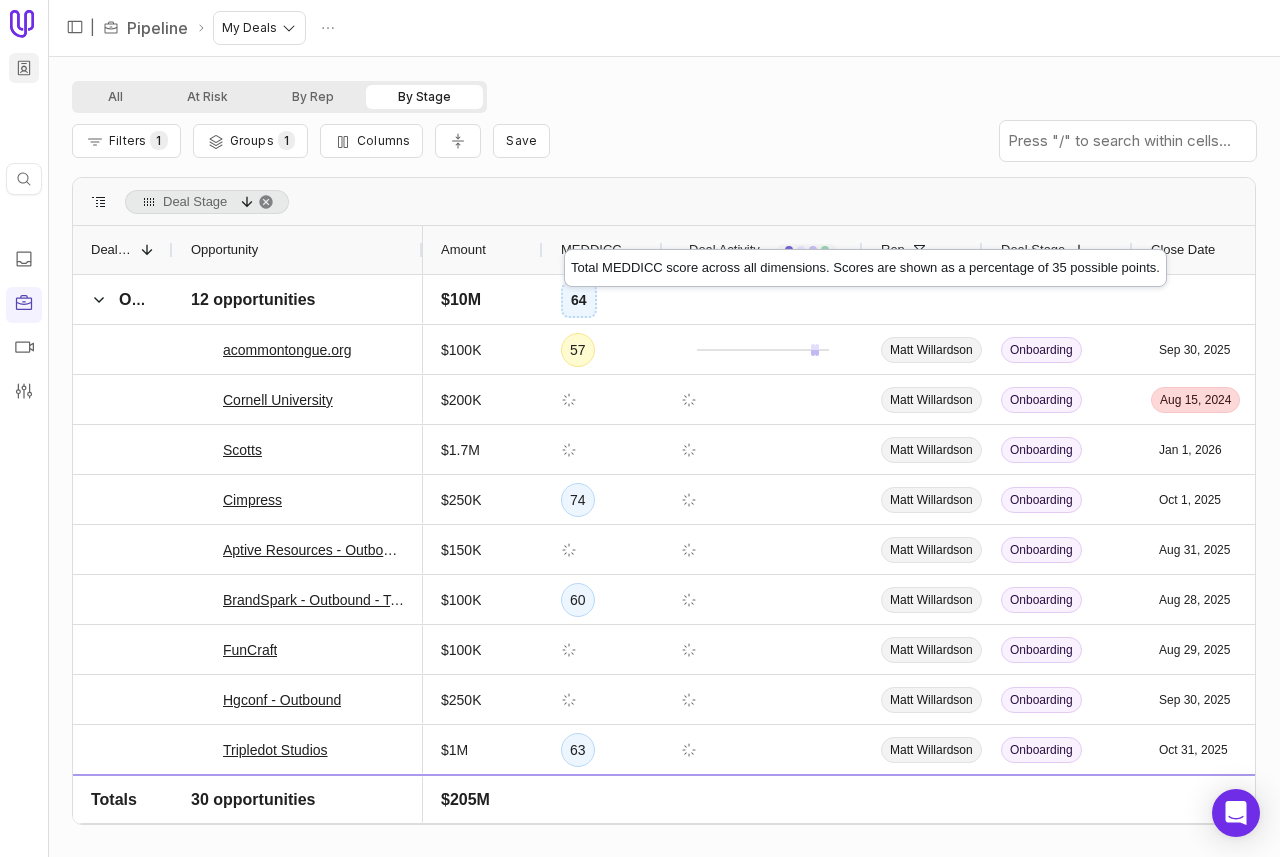 click on "Quick search... ⌘ K | Pipeline My Deals All At Risk By Rep By Stage Filters 1 Groups 1 Columns Save
Deal Stage
Drag here to set column labels
Deal Stage
1
Opportunity
Amount" at bounding box center [640, 428] 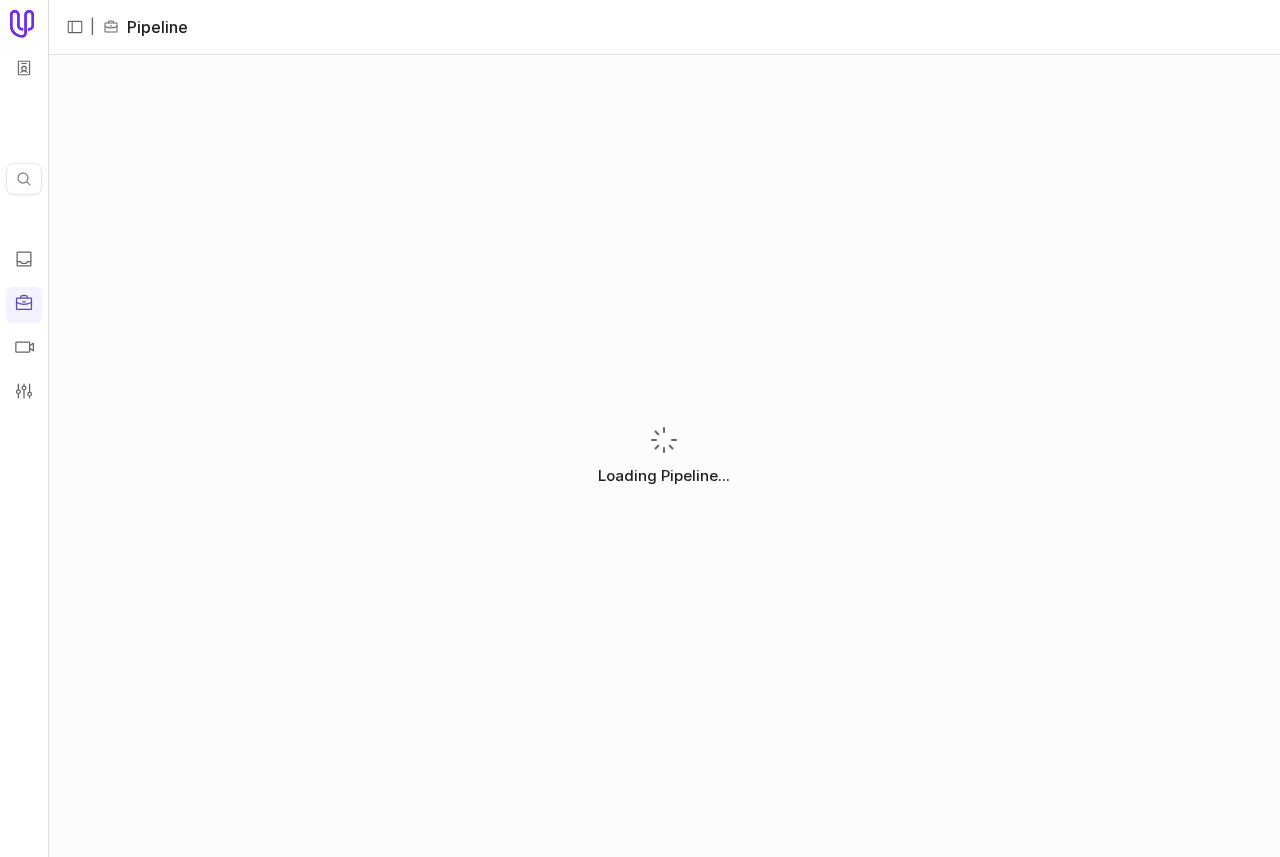 scroll, scrollTop: 0, scrollLeft: 0, axis: both 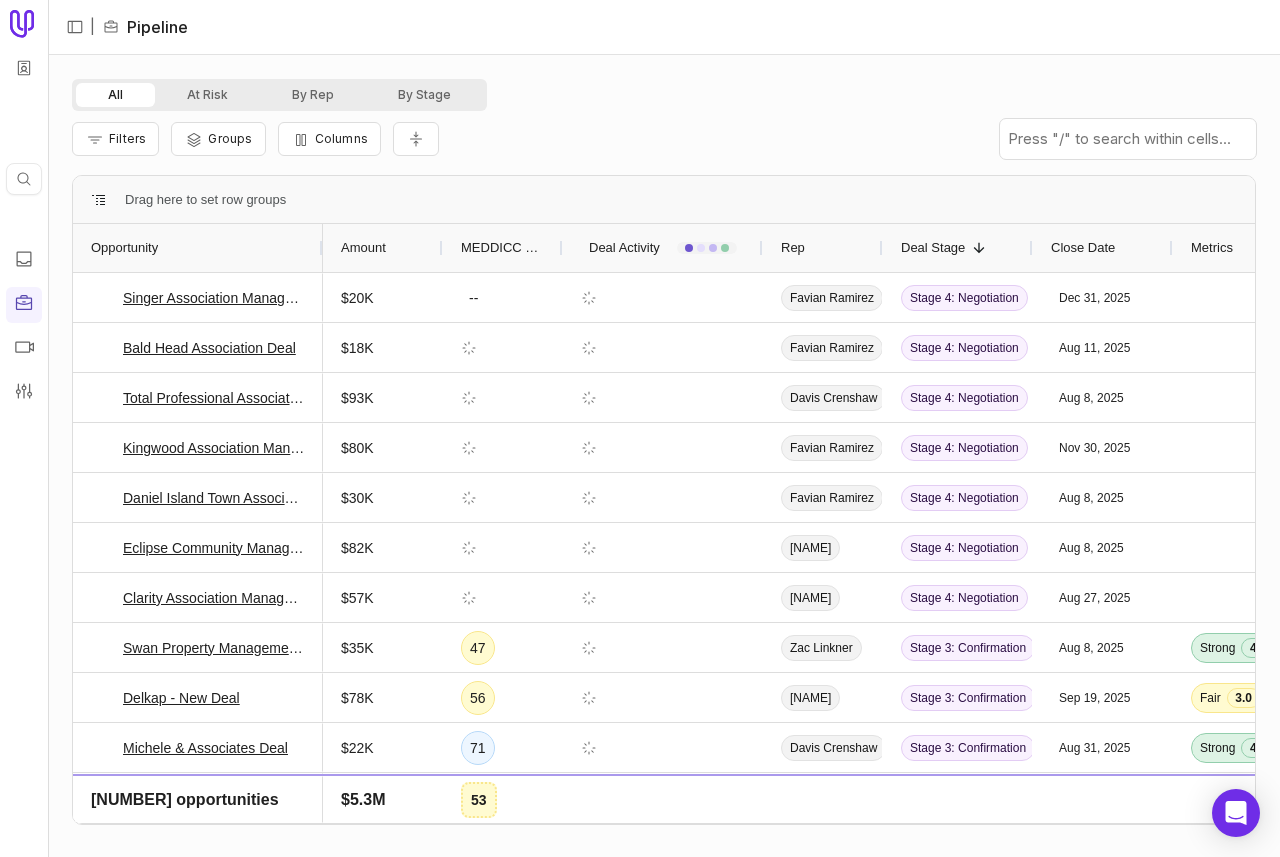 click on "Filters Groups Columns" at bounding box center [664, 139] 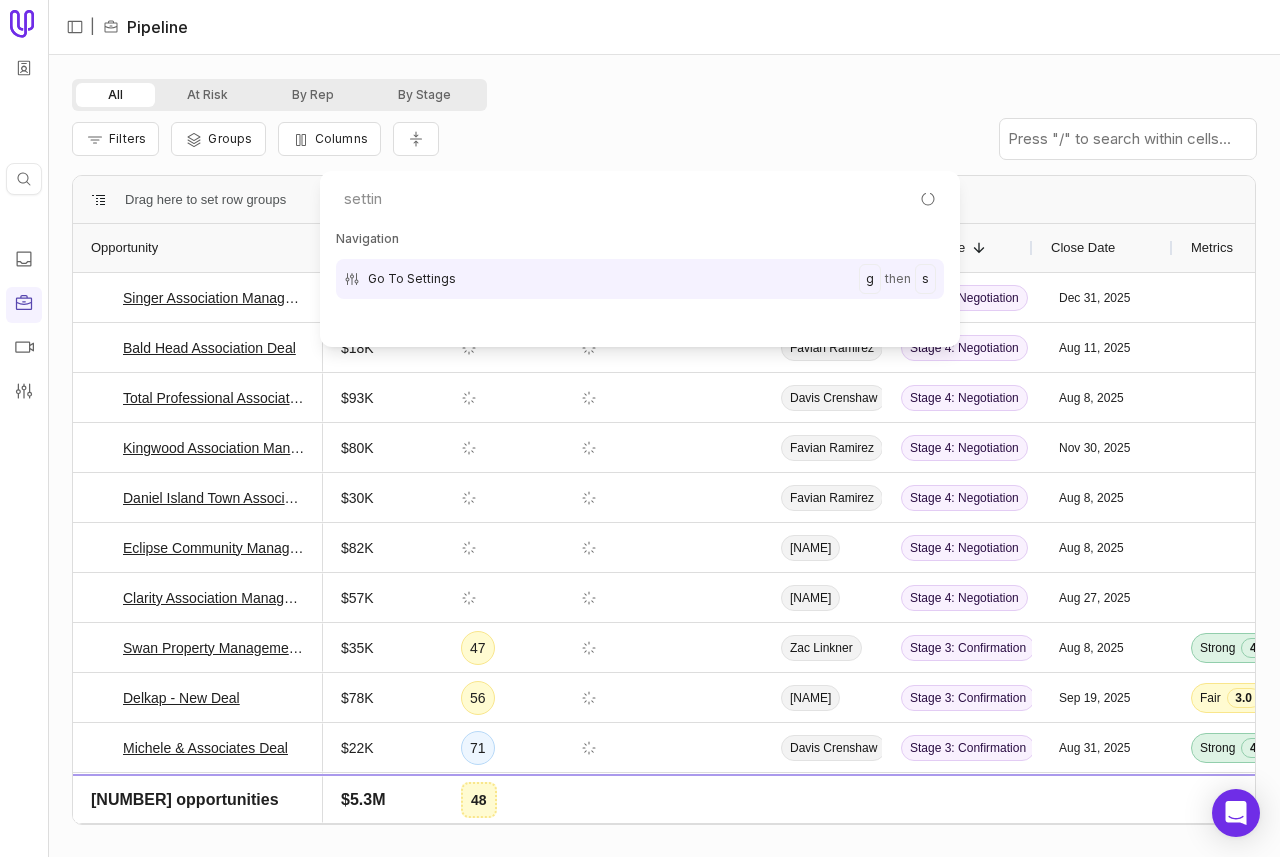 type on "setting" 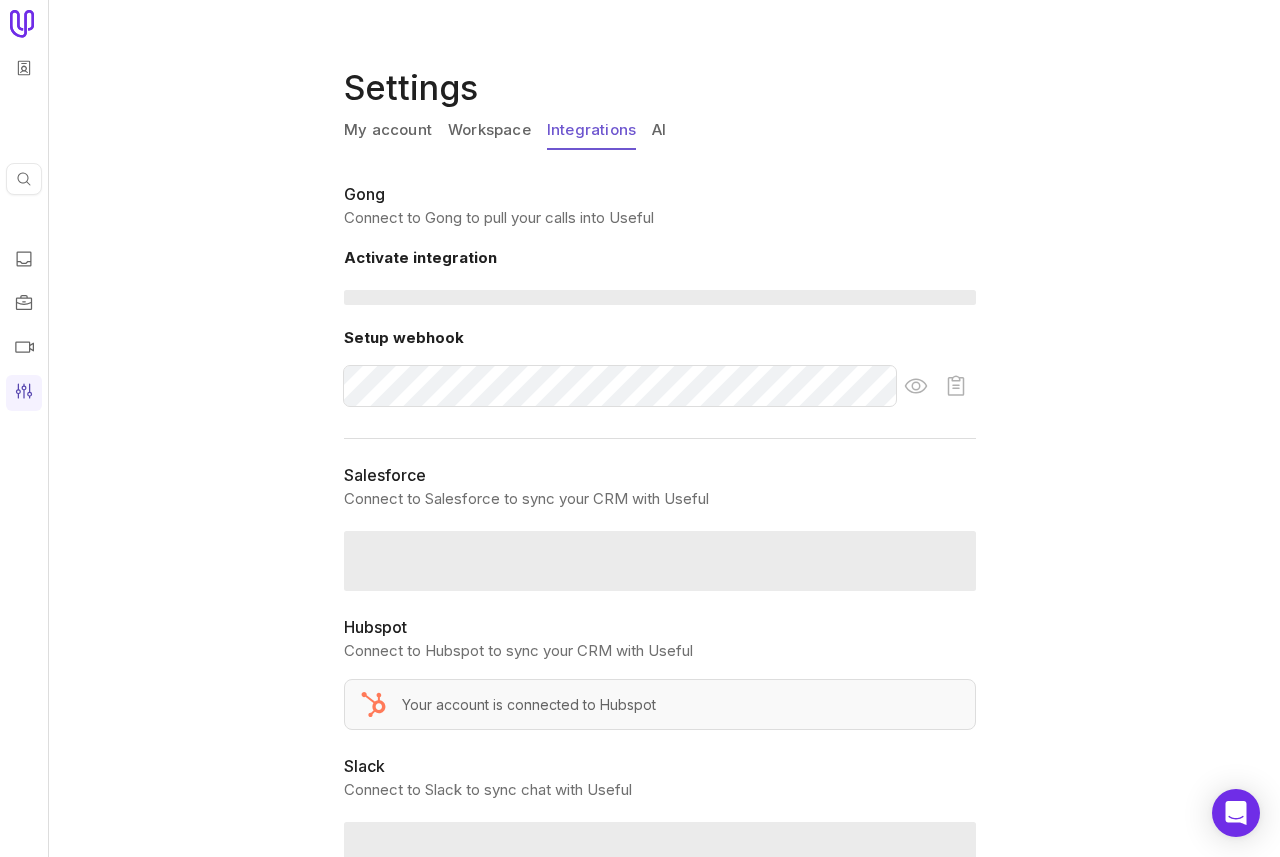 click on "Integrations" at bounding box center [591, 131] 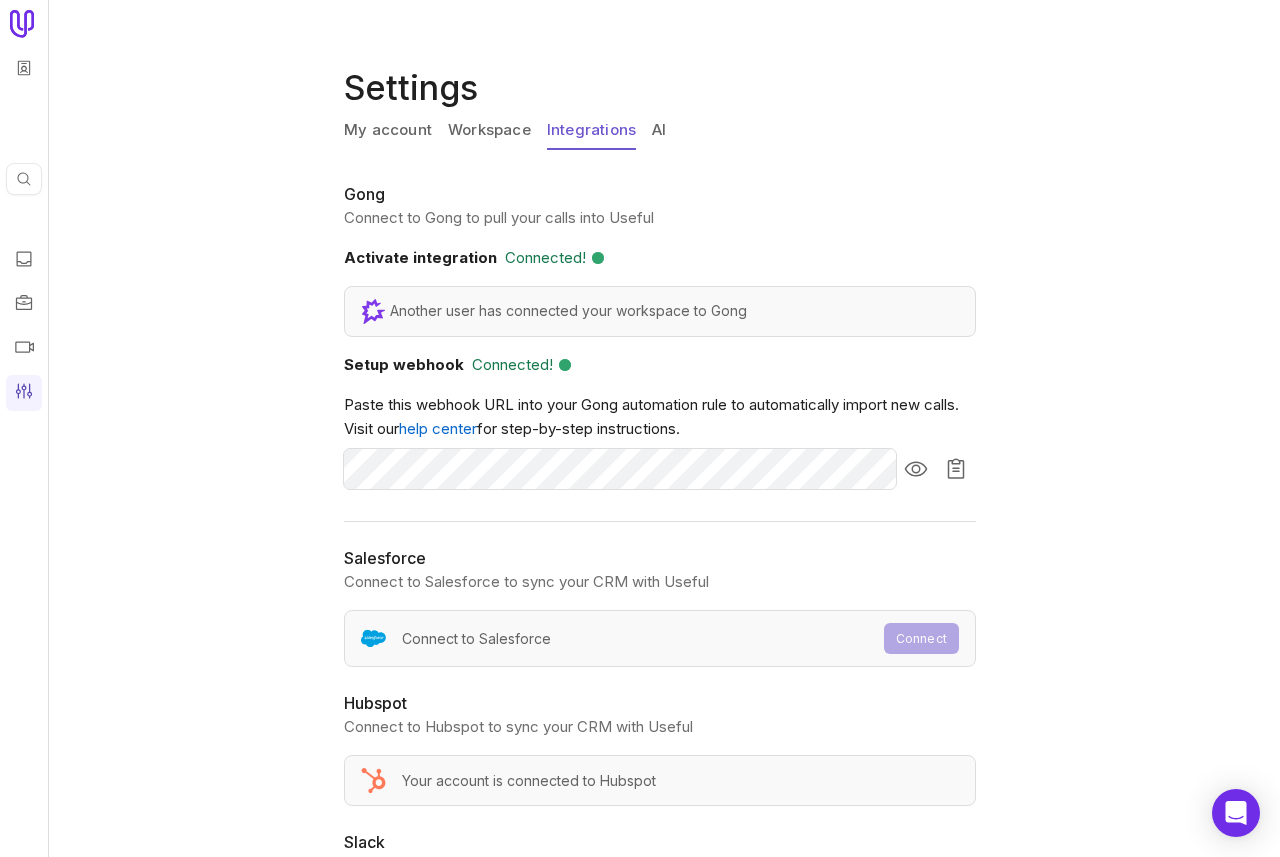 click on "AI" at bounding box center (659, 131) 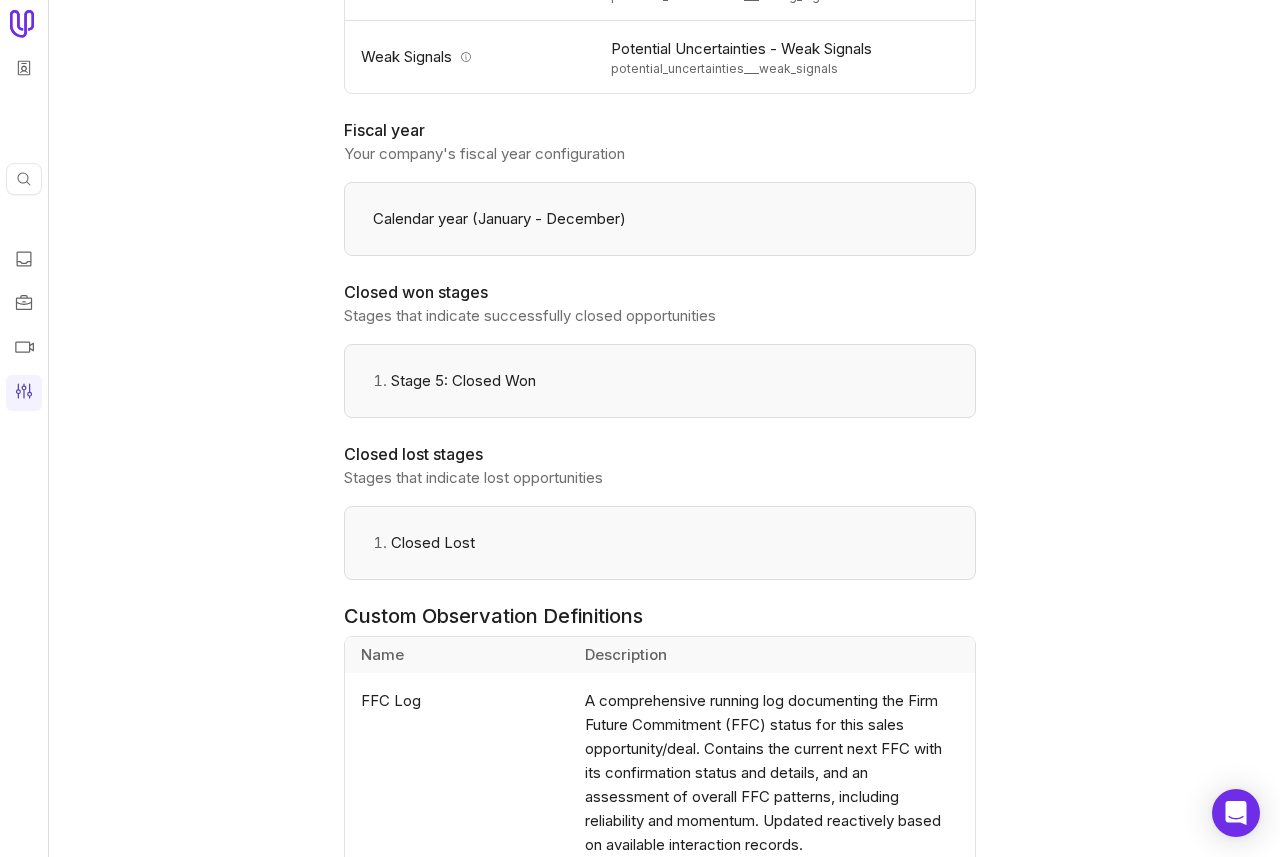 scroll, scrollTop: 2722, scrollLeft: 0, axis: vertical 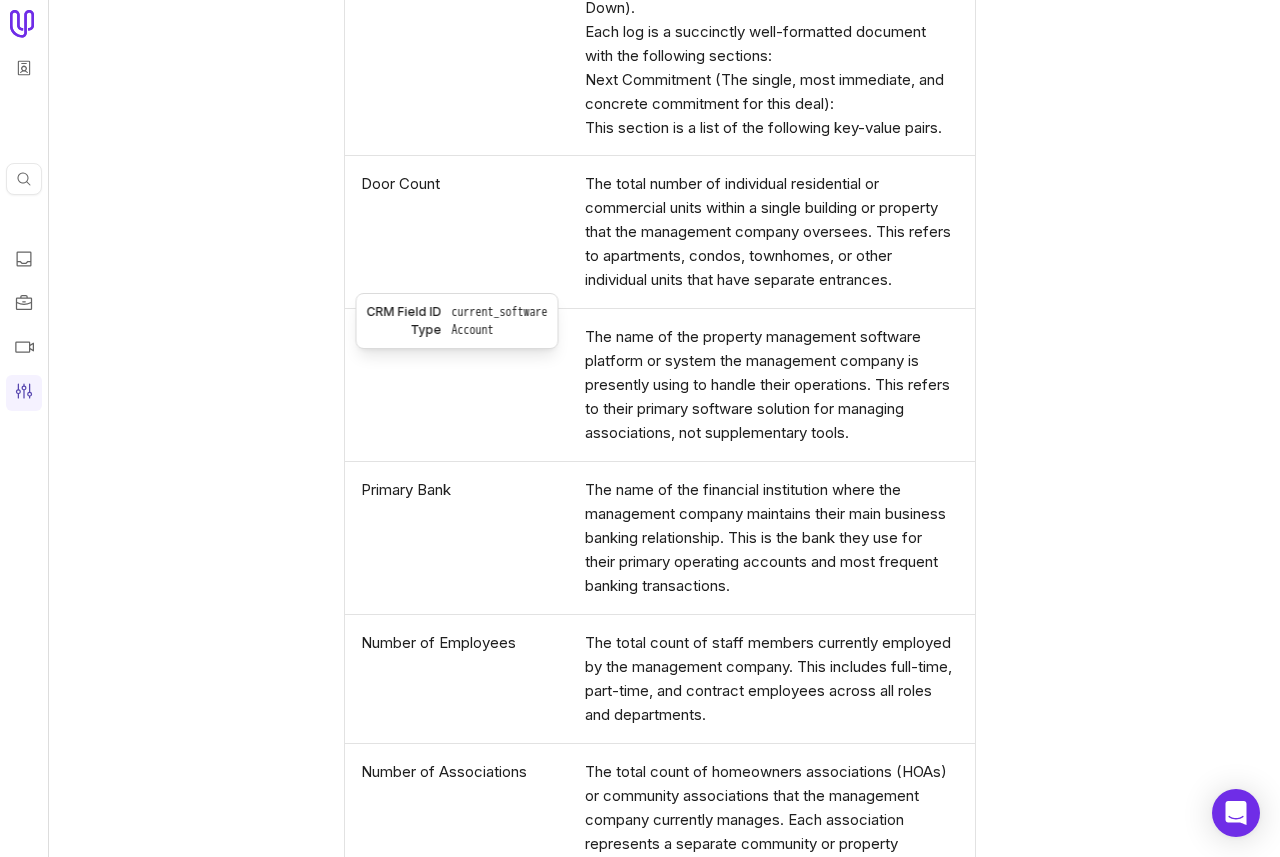 click on "Current Software" at bounding box center (461, 337) 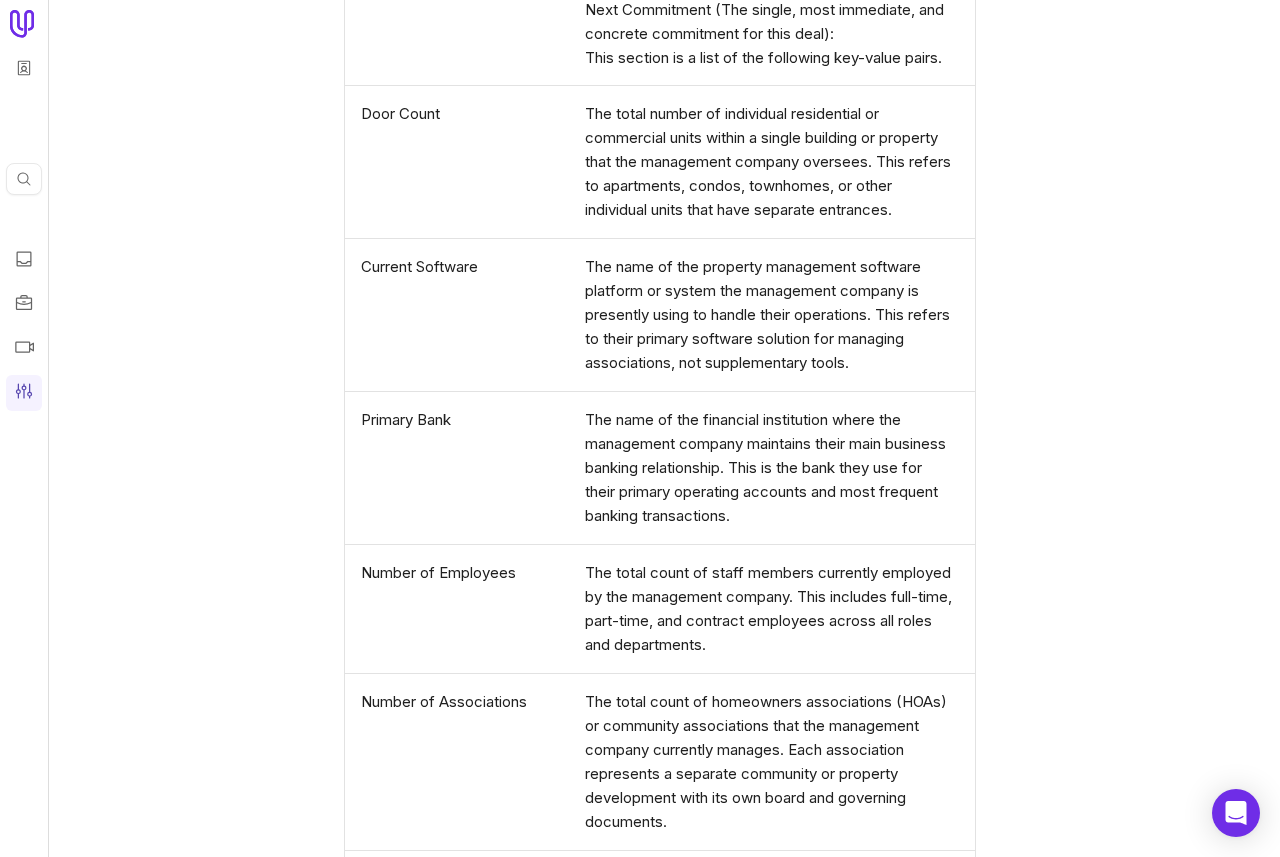 scroll, scrollTop: 3515, scrollLeft: 0, axis: vertical 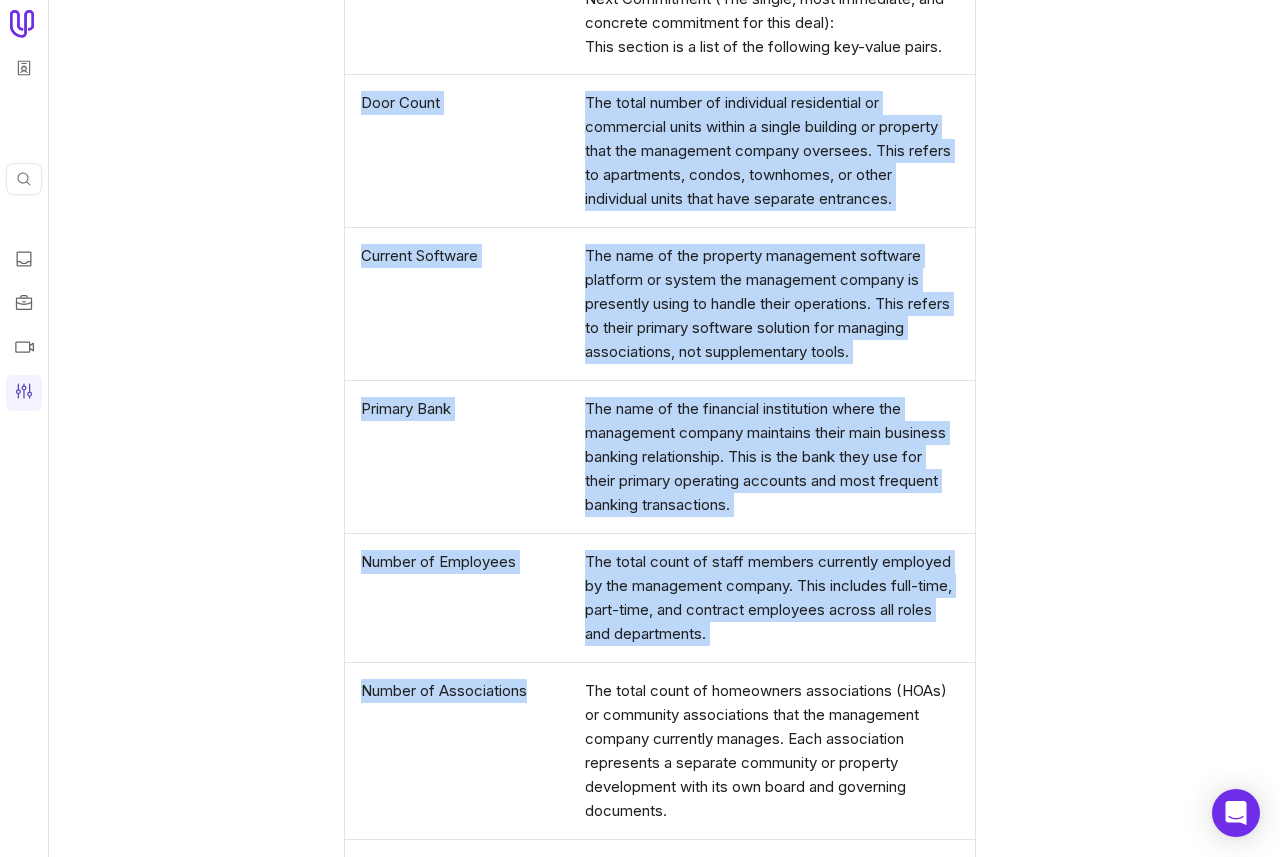 drag, startPoint x: 359, startPoint y: 97, endPoint x: 528, endPoint y: 705, distance: 631.0507 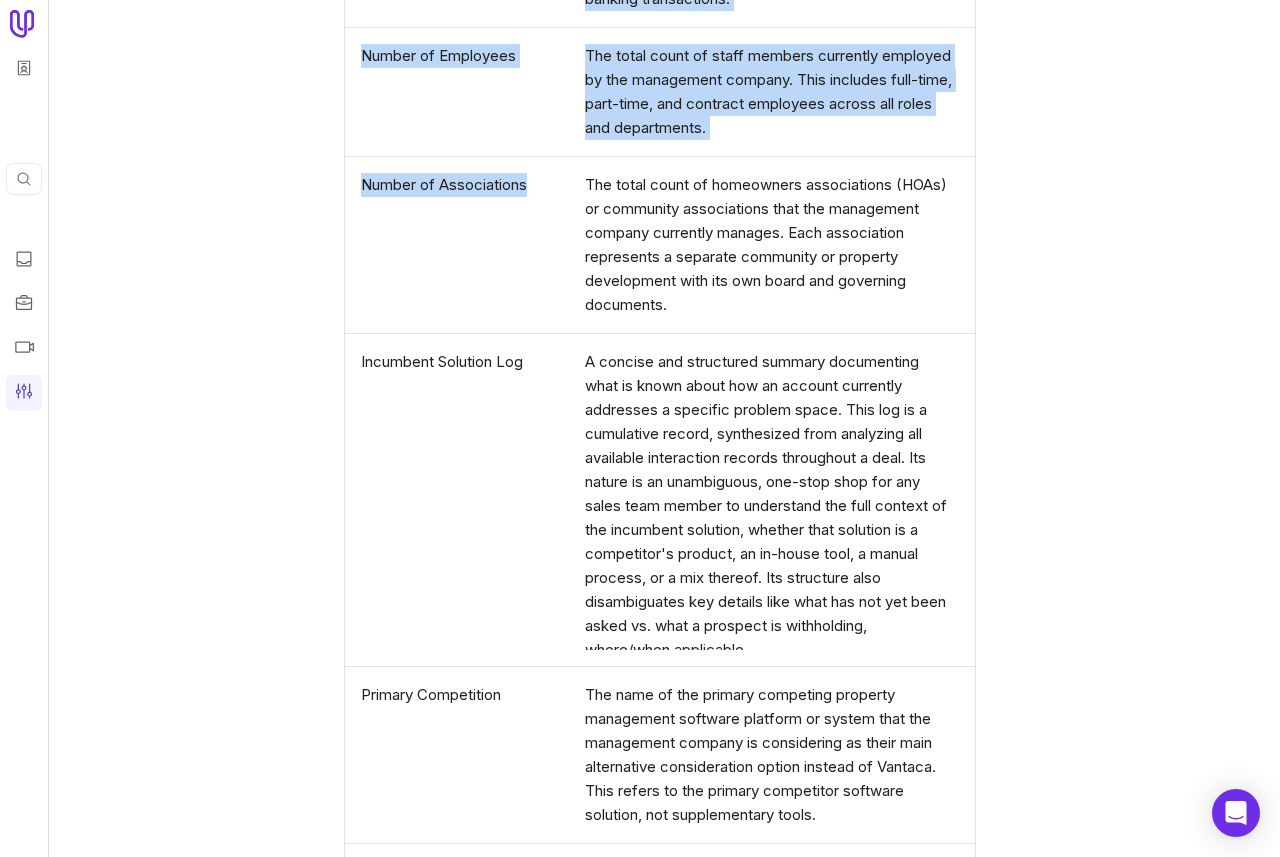 scroll, scrollTop: 4205, scrollLeft: 0, axis: vertical 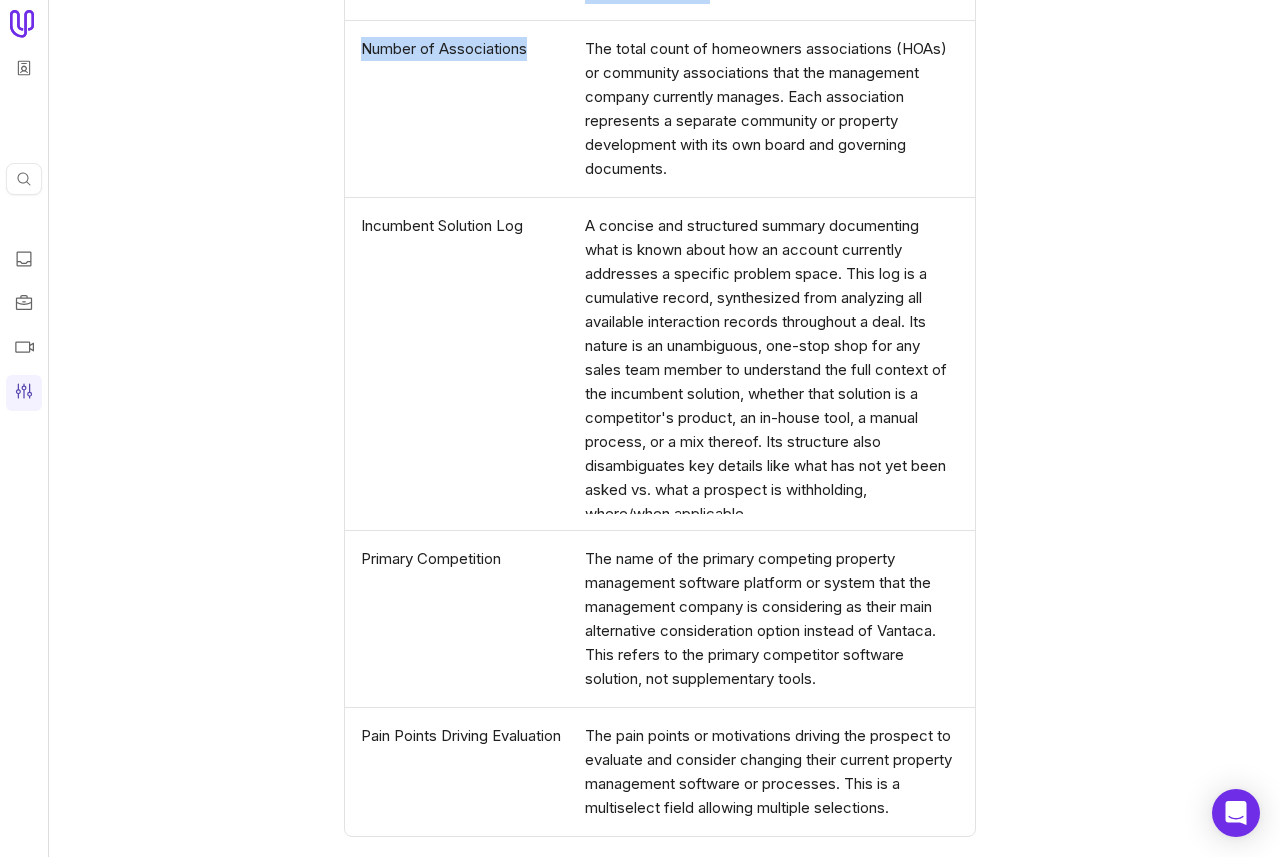 copy on "Door Count The total number of individual residential or commercial units within a single building or property that the management company oversees. This refers to apartments, condos, townhomes, or other individual units that have separate entrances. Current Software The name of the property management software platform or system the management company is presently using to handle their operations. This refers to their primary software solution for managing associations, not supplementary tools. Primary Bank The name of the financial institution where the management company maintains their main business banking relationship. This is the bank they use for their primary operating accounts and most frequent banking transactions. Number of Employees The total count of staff members currently employed by the management company. This includes full-time, part-time, and contract employees across all roles and departments. Number of Associations" 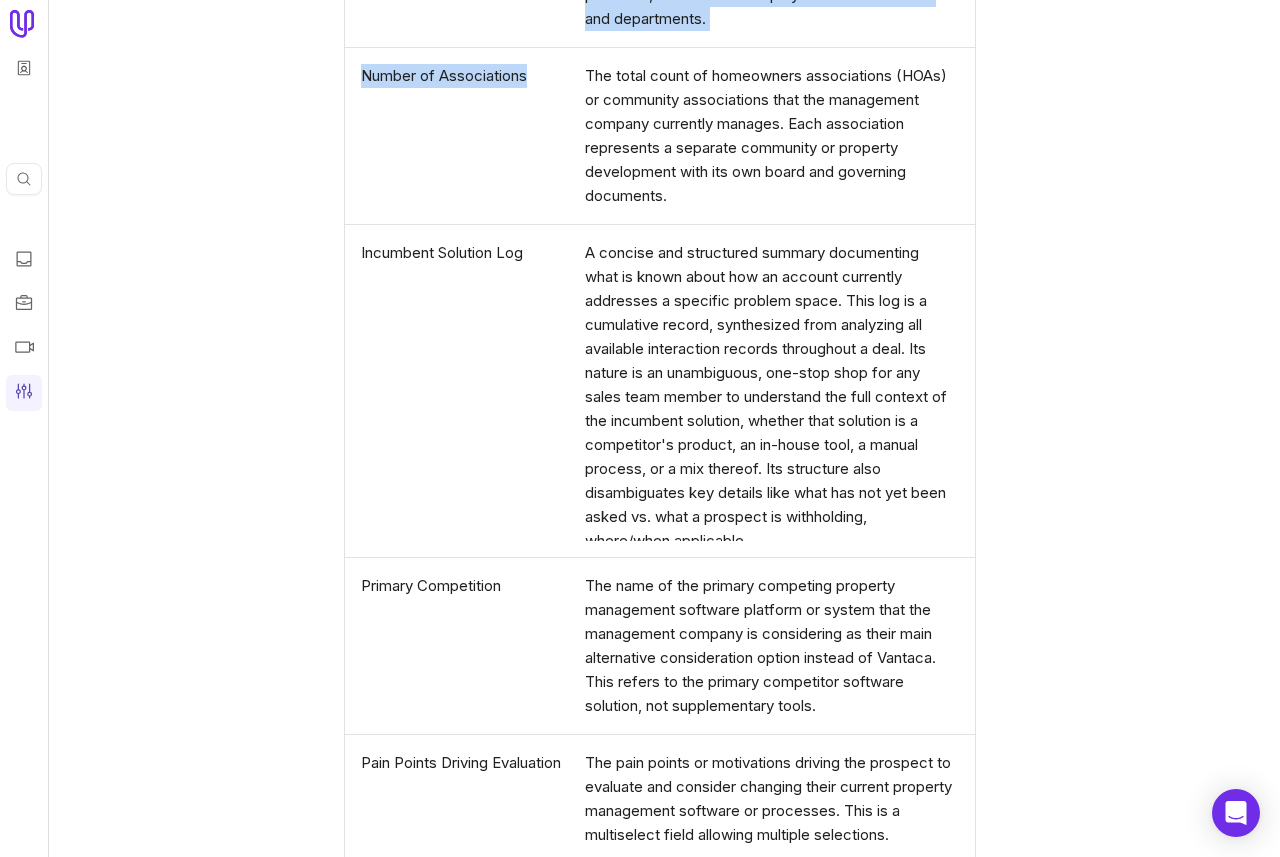 scroll, scrollTop: 4205, scrollLeft: 0, axis: vertical 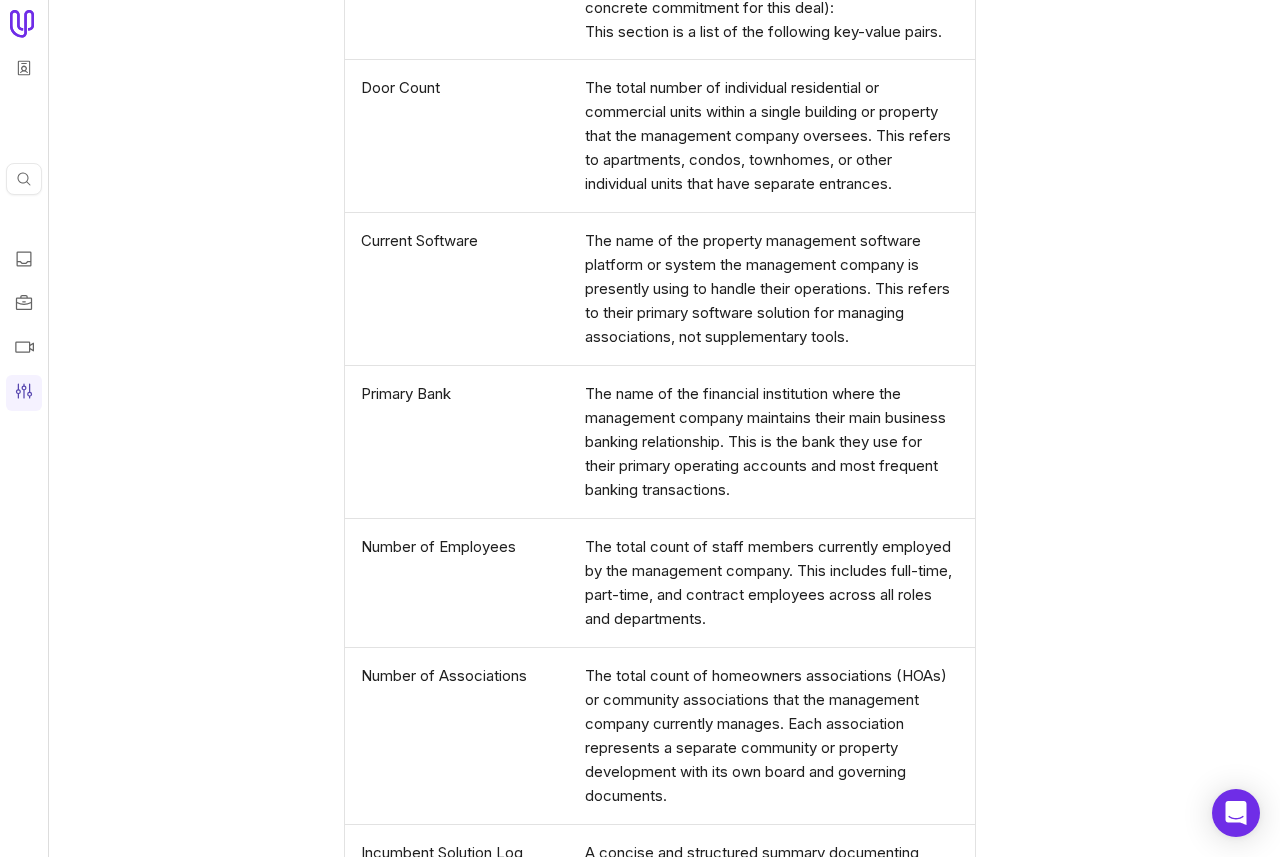 click on "**********" at bounding box center (664, 428) 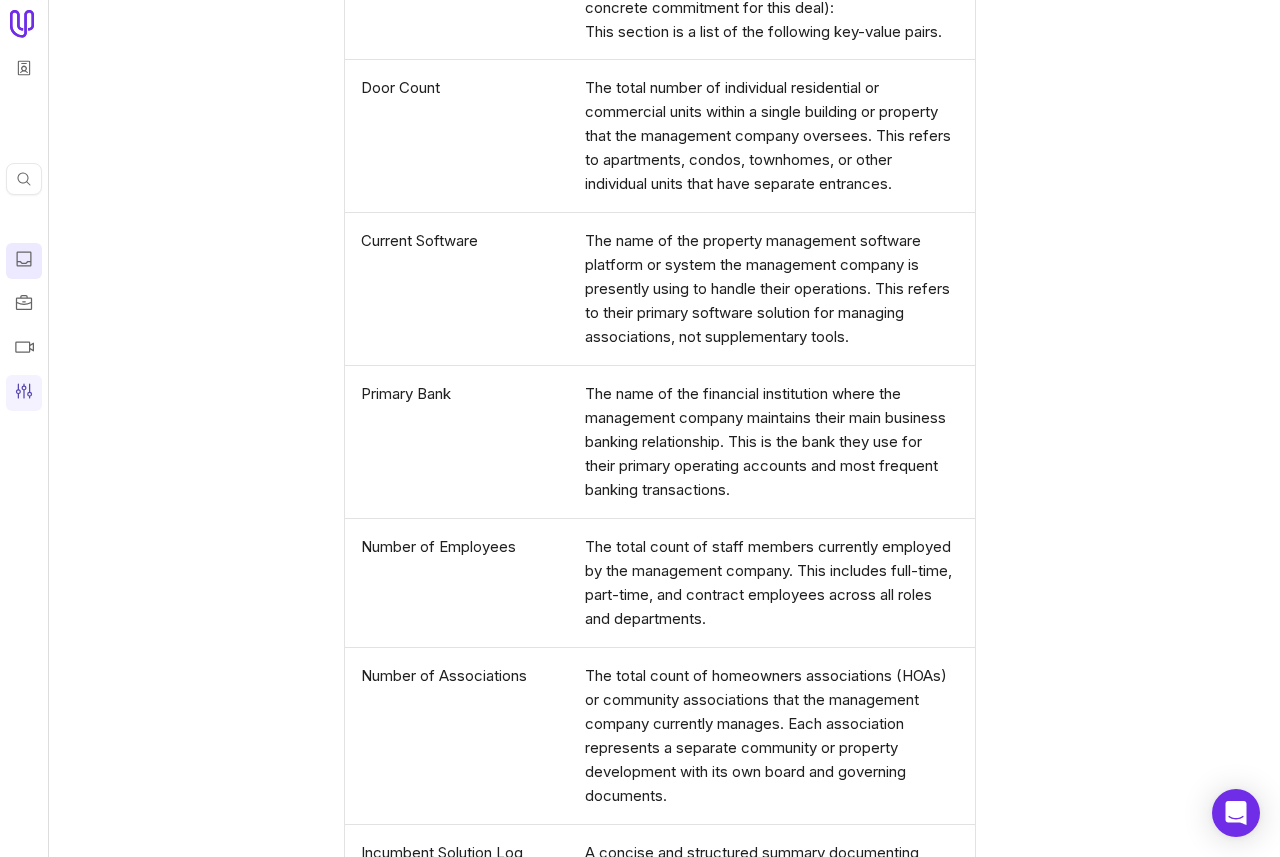 click 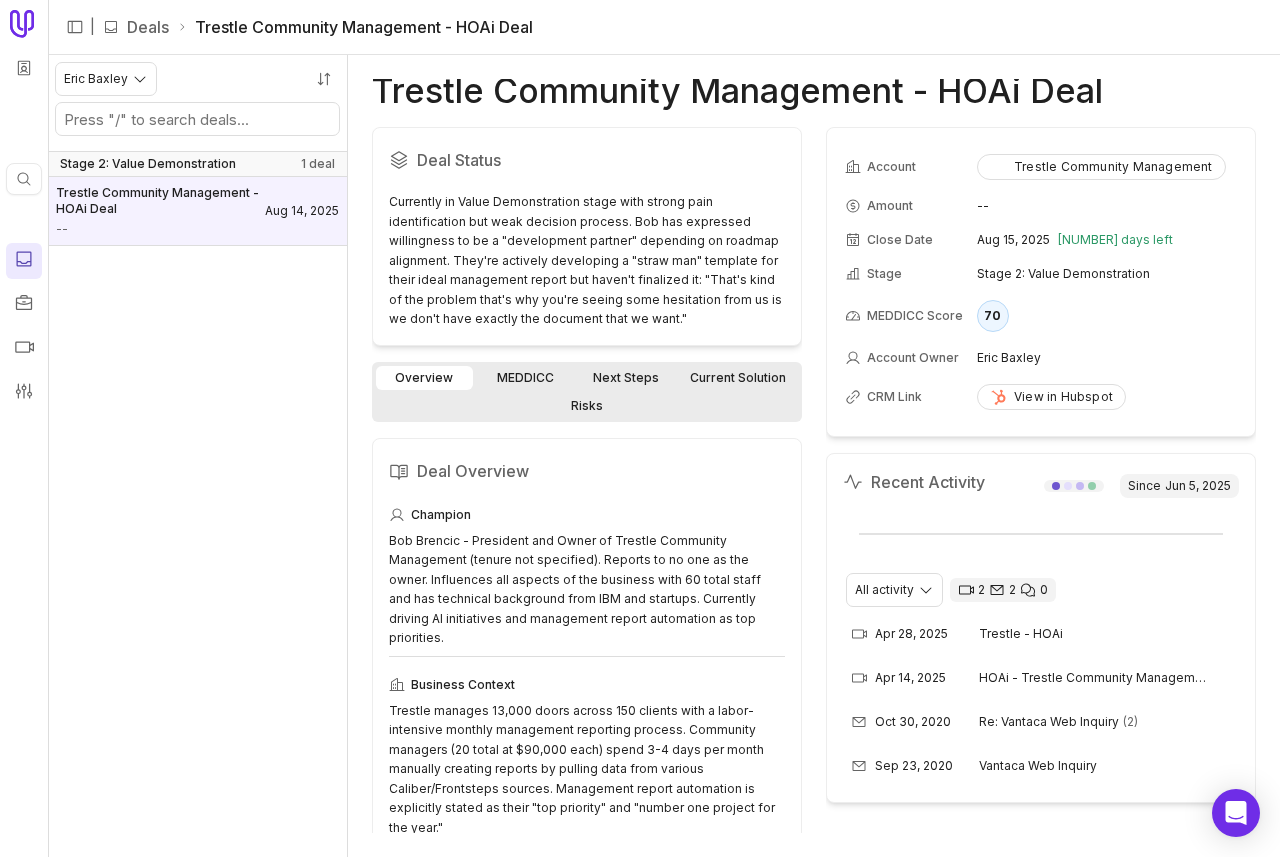 click on "Current Solution" at bounding box center [738, 378] 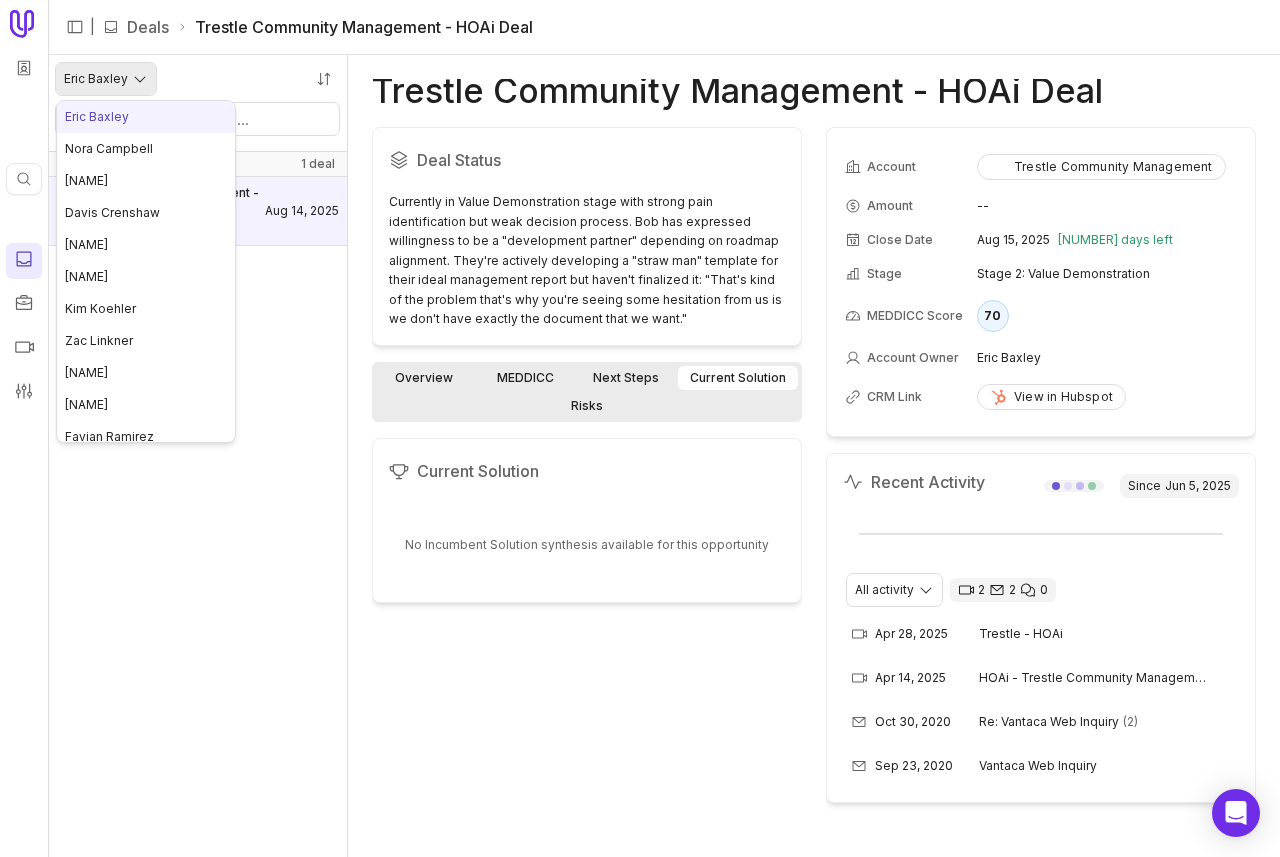 click on "Quick search... ⌘ K | Deals Trestle Community Management - HOAi Deal Eric Baxley Stage 2: Value Demonstration 1 deal Trestle Community Management - HOAi Deal -- Aug 14, 2025 Trestle Community Management - HOAi Deal Deal Status Currently in Value Demonstration stage with strong pain identification but weak decision process. Bob has expressed willingness to be a "development partner" depending on roadmap alignment. They're actively developing a "straw man" template for their ideal management report but haven't finalized it: "That's kind of the problem that's why you're seeing some hesitation from us is we don't have exactly the document that we want." Overview MEDDICC Next Steps Current Solution Risks Current Solution No Incumbent Solution synthesis available for this opportunity Account Trestle Community Management Amount -- Close Date Aug 15, 2025 11 days left Stage Stage 2: Value Demonstration MEDDICC Score 70 Account Owner Eric Baxley CRM Link View in Hubspot Recent Activity Since   Jun 5, 2025   2   2" at bounding box center [640, 428] 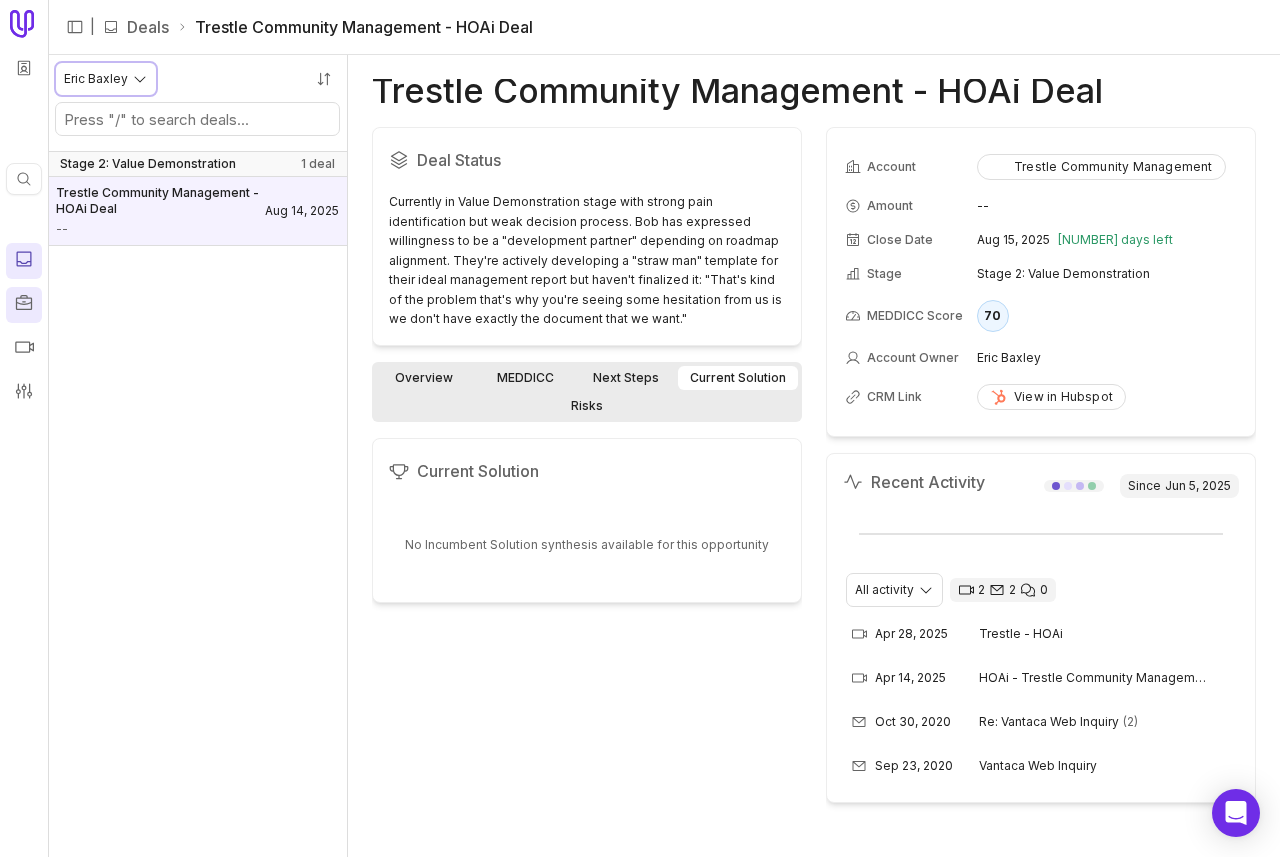 click on "Quick search... ⌘ K | Deals Trestle Community Management - HOAi Deal Eric Baxley Stage 2: Value Demonstration 1 deal Trestle Community Management - HOAi Deal -- Aug 14, 2025 Trestle Community Management - HOAi Deal Deal Status Currently in Value Demonstration stage with strong pain identification but weak decision process. Bob has expressed willingness to be a "development partner" depending on roadmap alignment. They're actively developing a "straw man" template for their ideal management report but haven't finalized it: "That's kind of the problem that's why you're seeing some hesitation from us is we don't have exactly the document that we want." Overview MEDDICC Next Steps Current Solution Risks Current Solution No Incumbent Solution synthesis available for this opportunity Account Trestle Community Management Amount -- Close Date Aug 15, 2025 11 days left Stage Stage 2: Value Demonstration MEDDICC Score 70 Account Owner Eric Baxley CRM Link View in Hubspot Recent Activity Since   Jun 5, 2025   2   2" at bounding box center [640, 428] 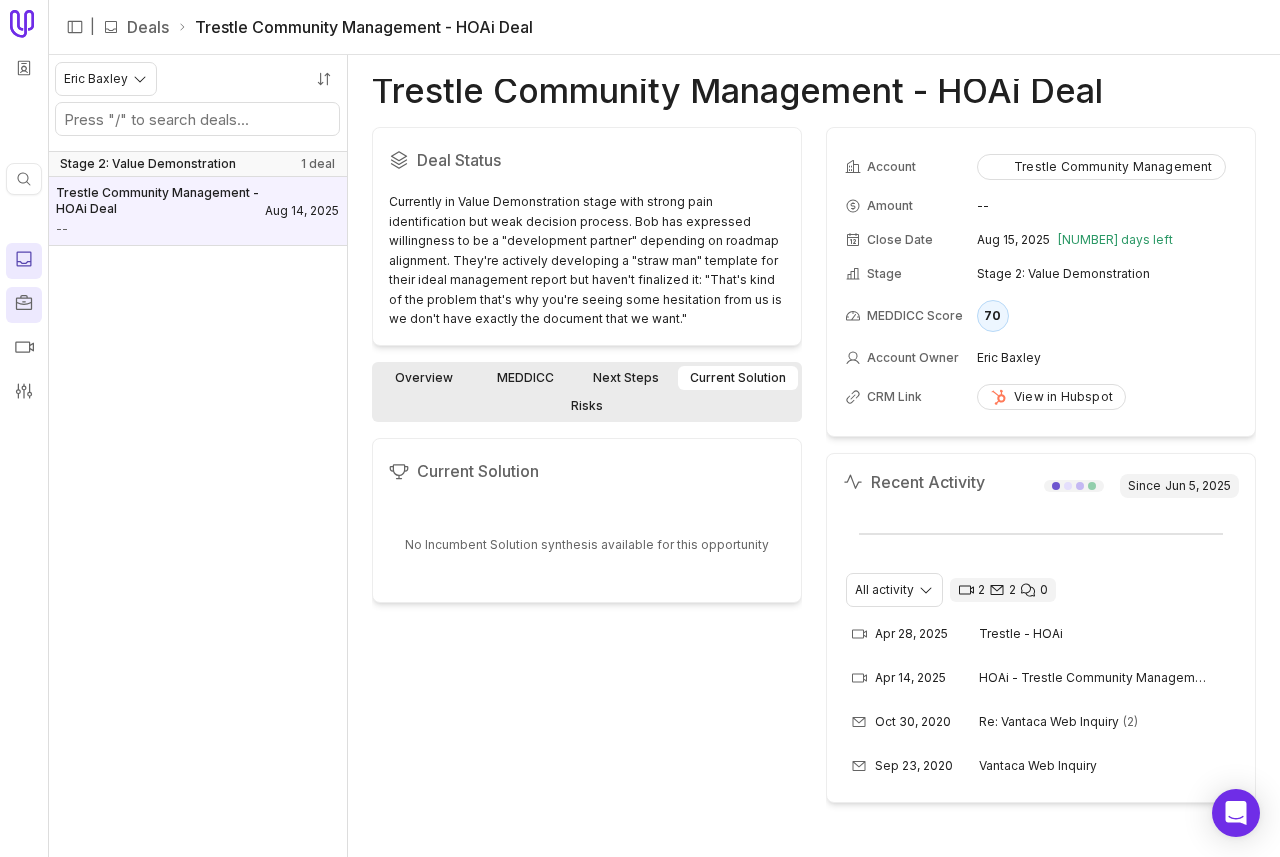 click at bounding box center (24, 305) 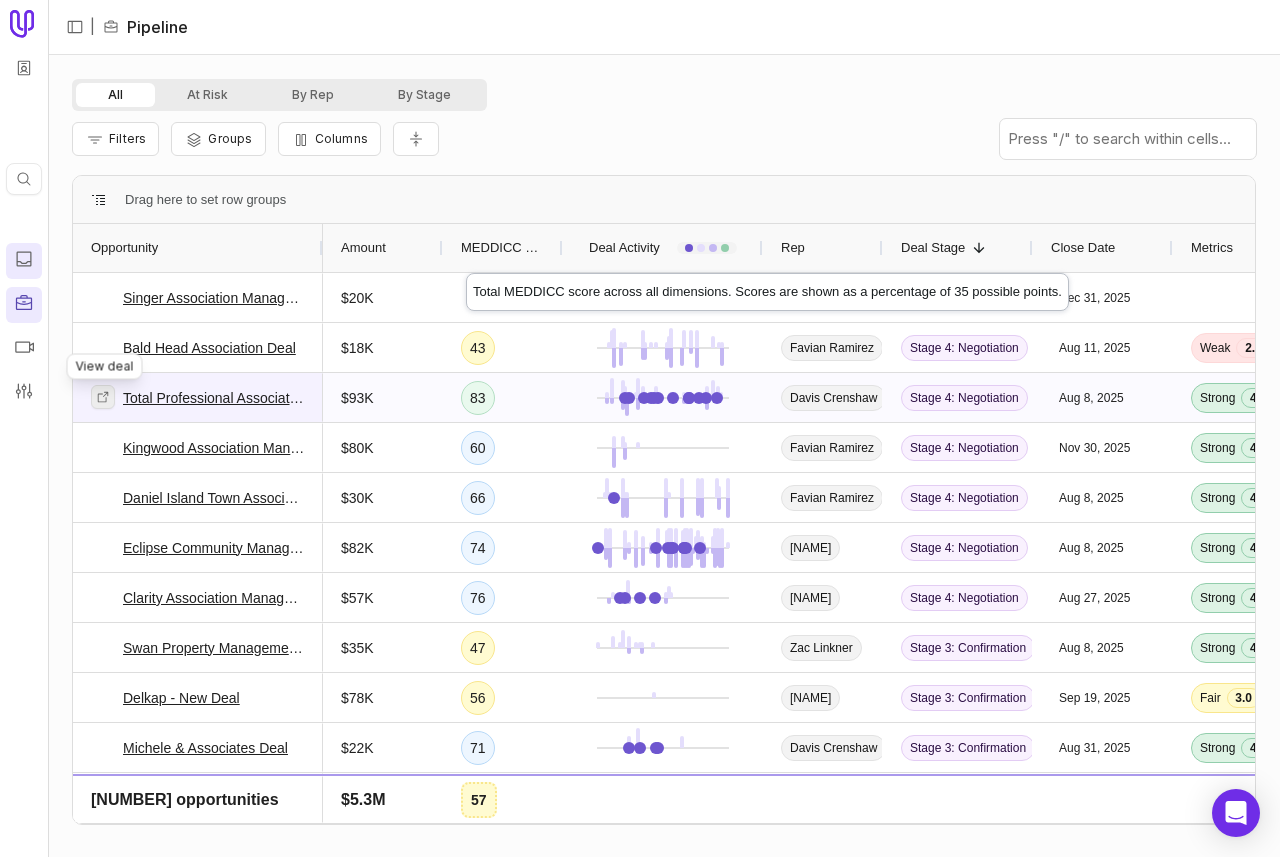 click at bounding box center (103, 397) 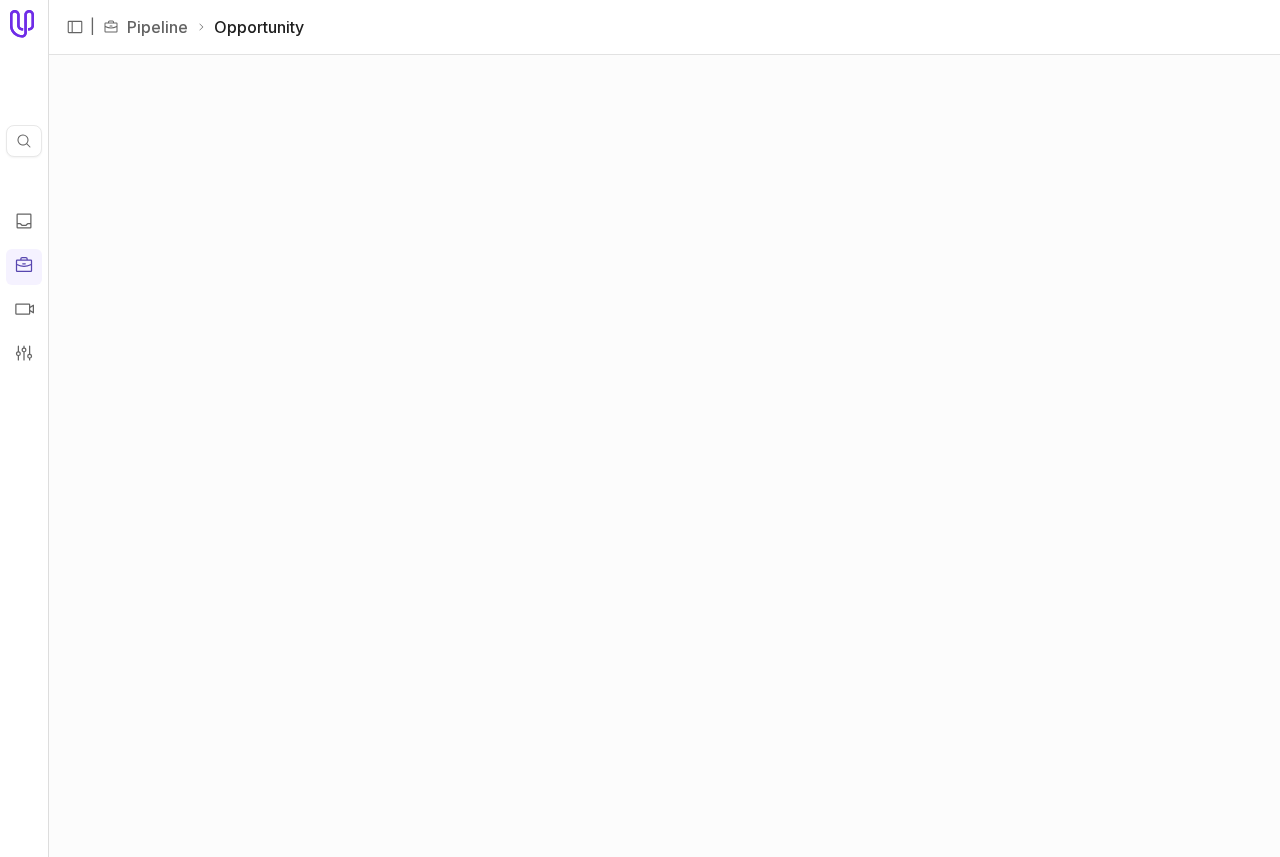 scroll, scrollTop: 0, scrollLeft: 0, axis: both 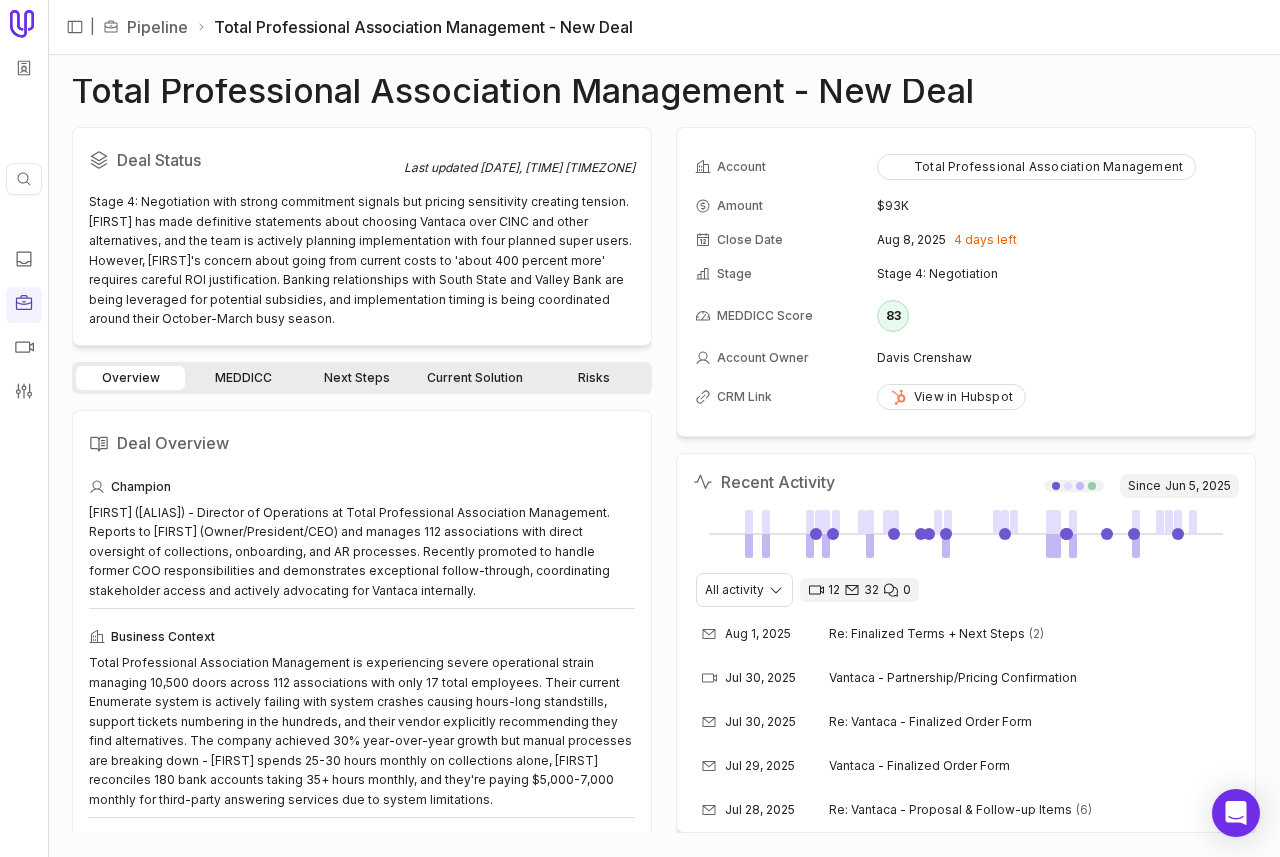 click on "Current Solution" at bounding box center [475, 378] 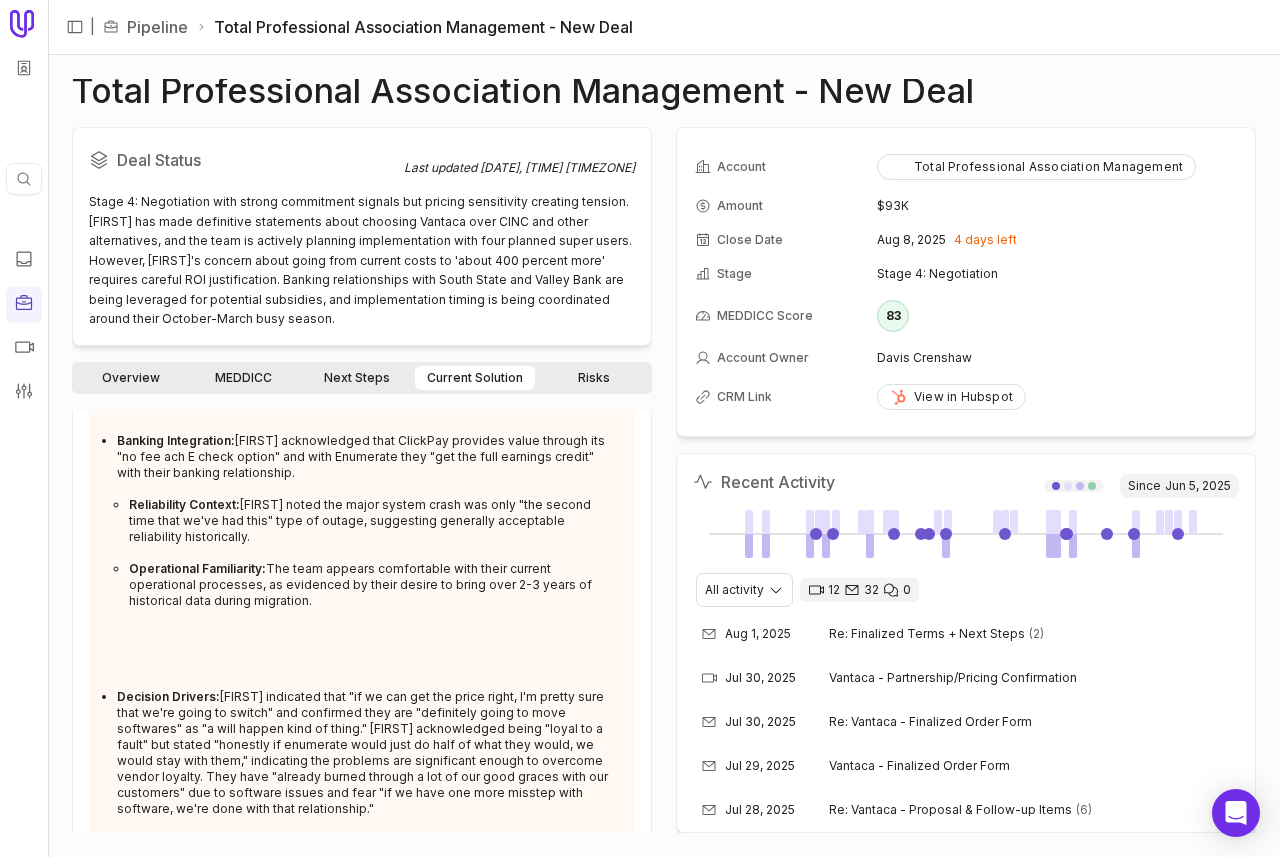 scroll, scrollTop: 0, scrollLeft: 0, axis: both 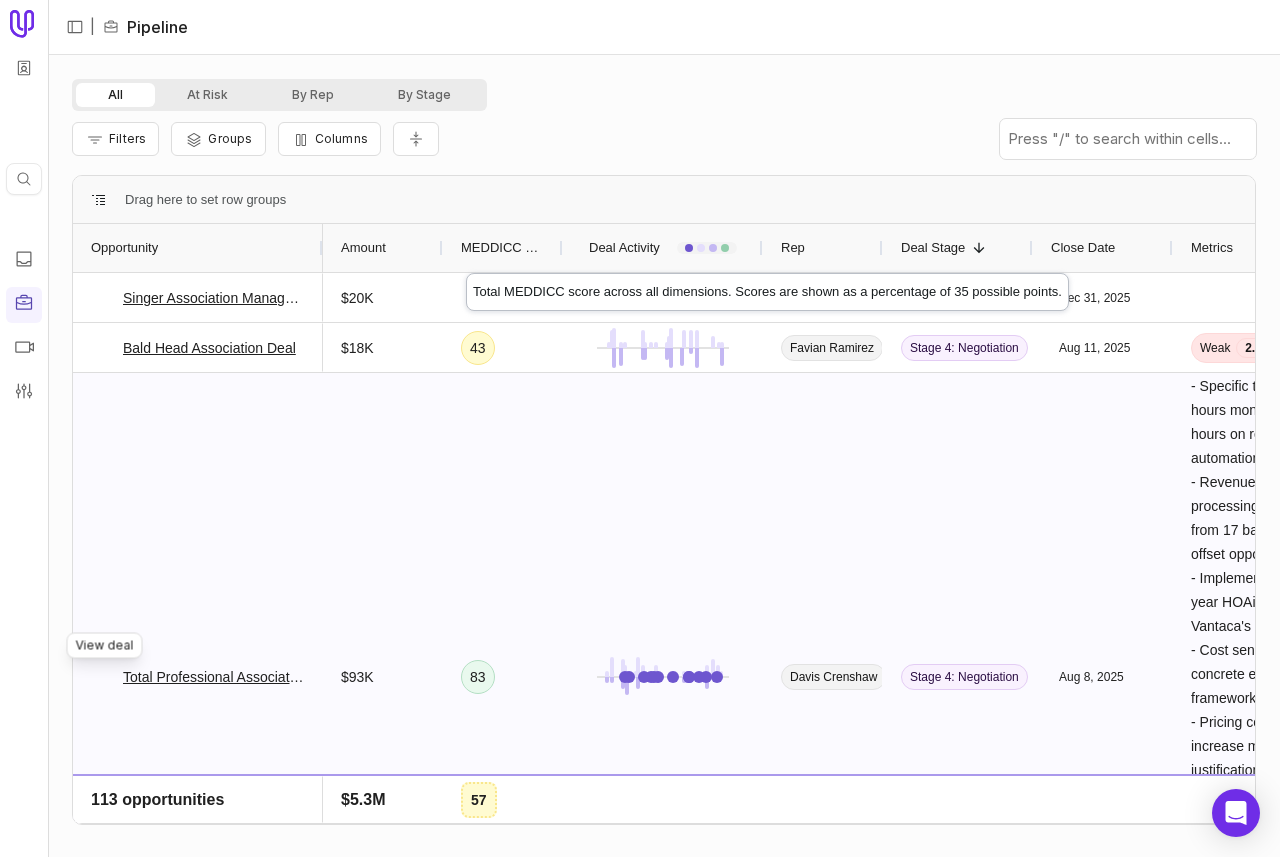 click on "83" at bounding box center [503, 676] 